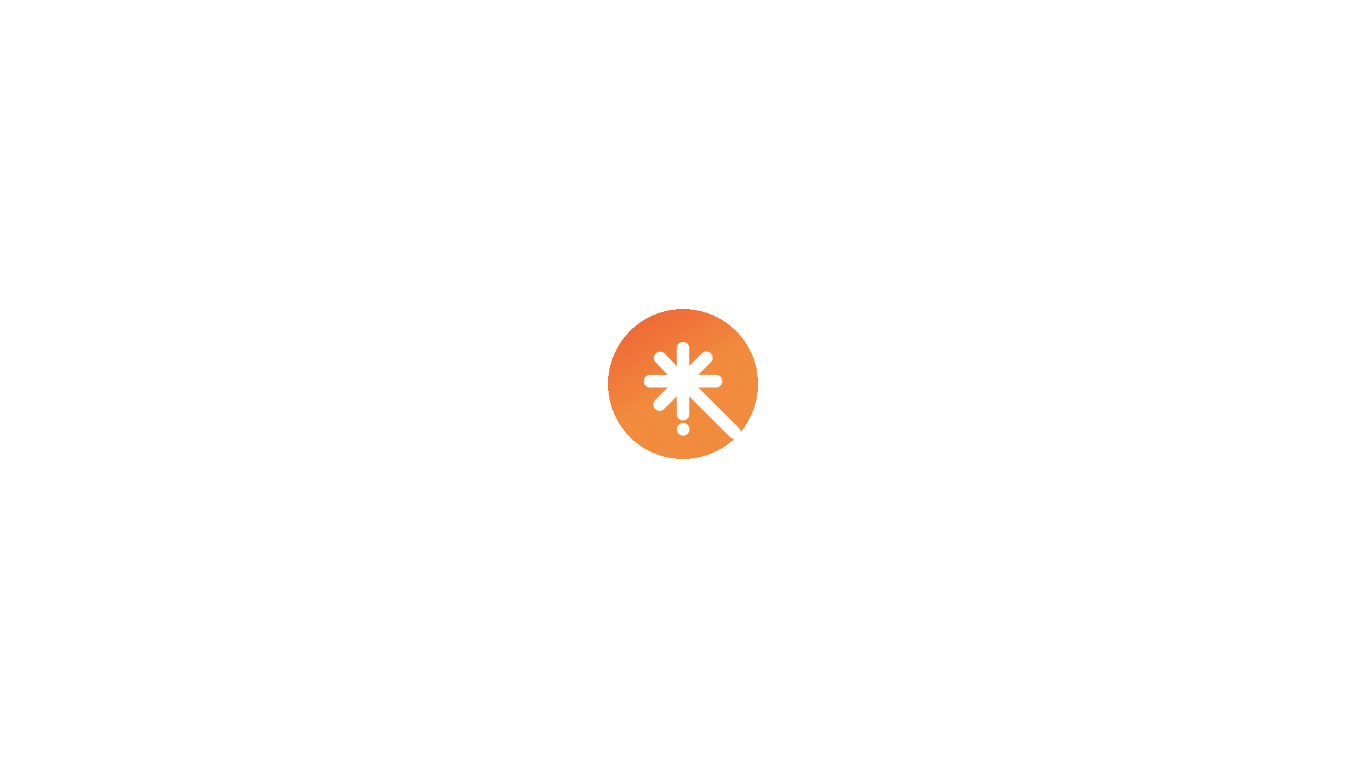 scroll, scrollTop: 0, scrollLeft: 0, axis: both 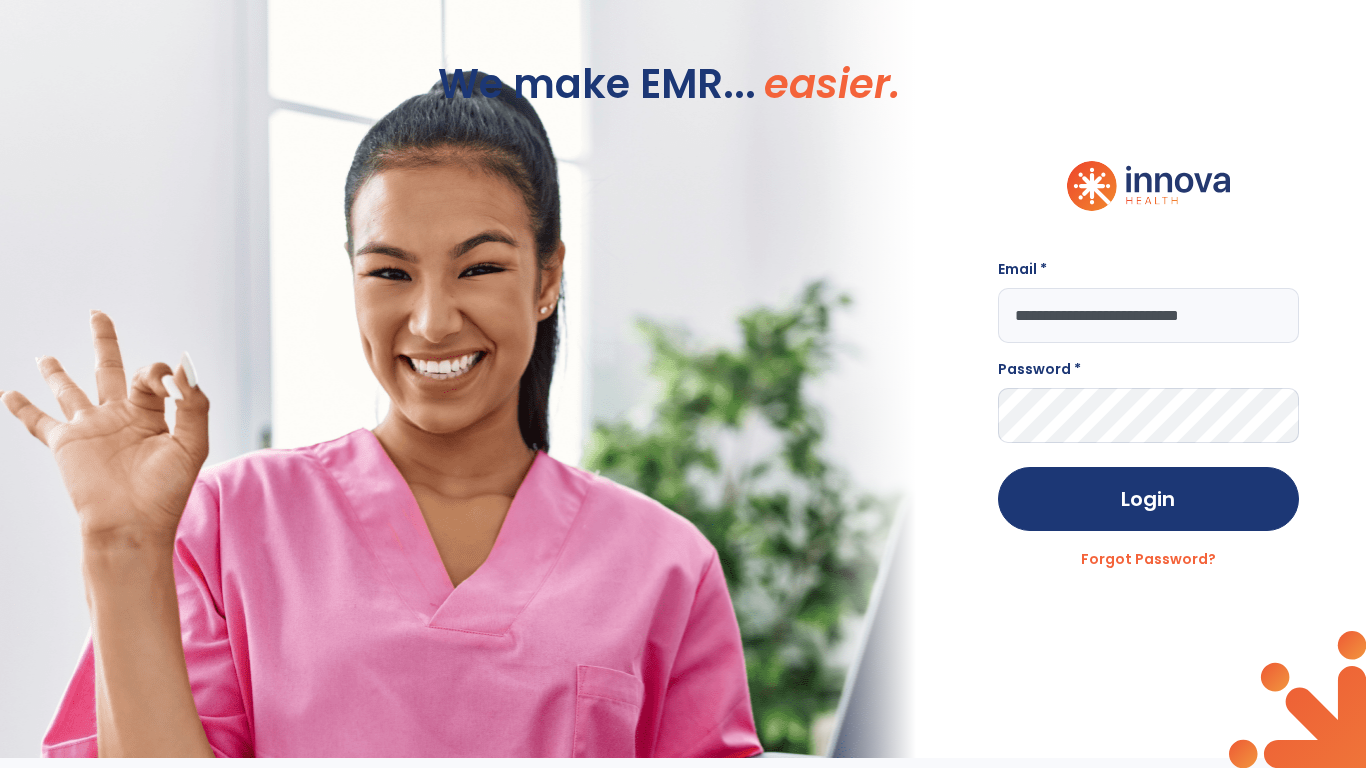 type on "**********" 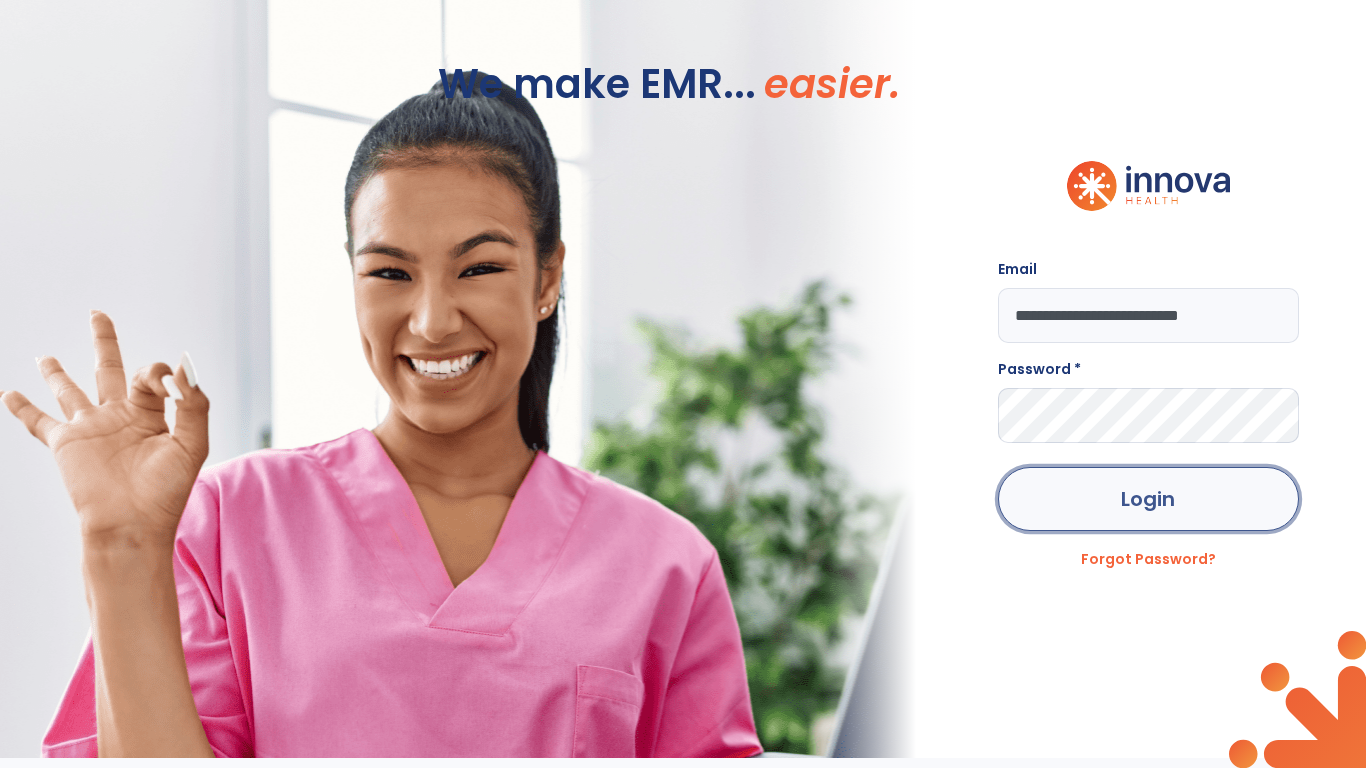 click on "Login" 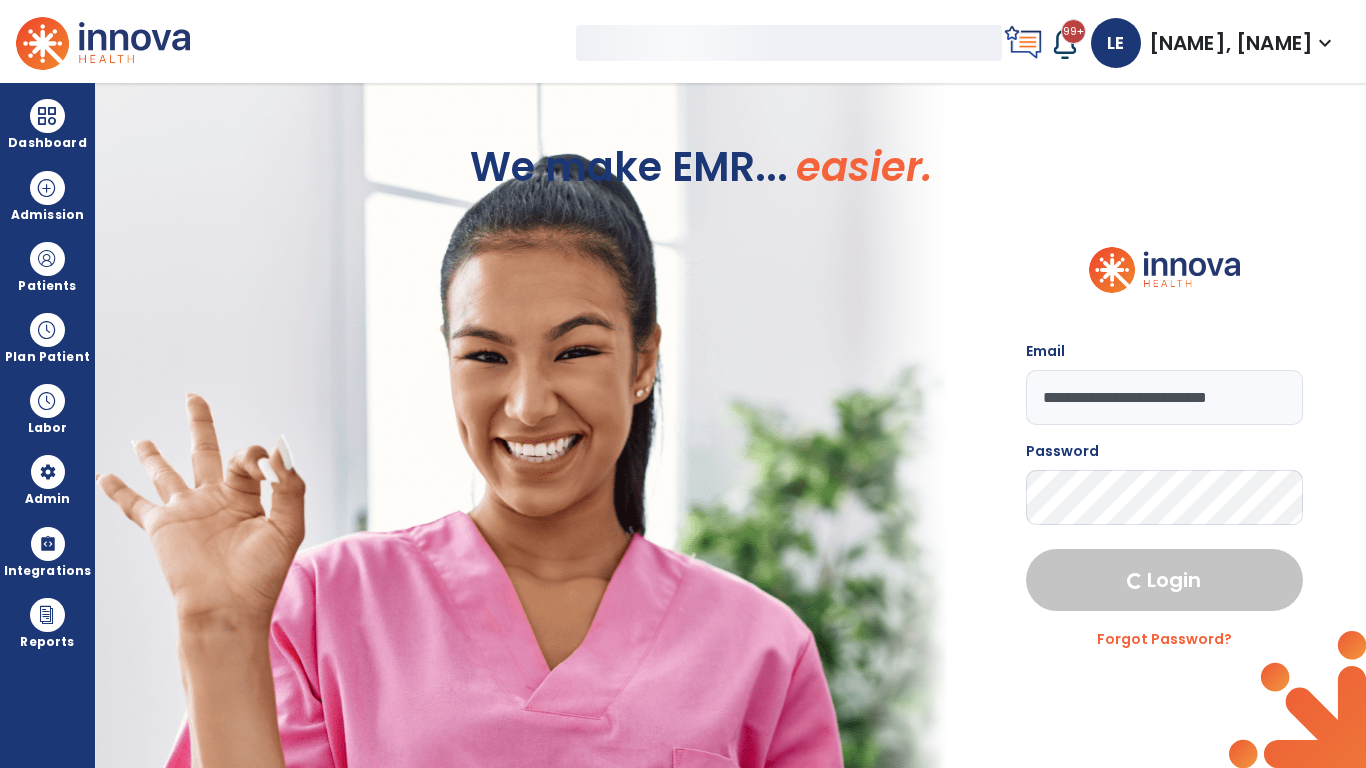 select on "***" 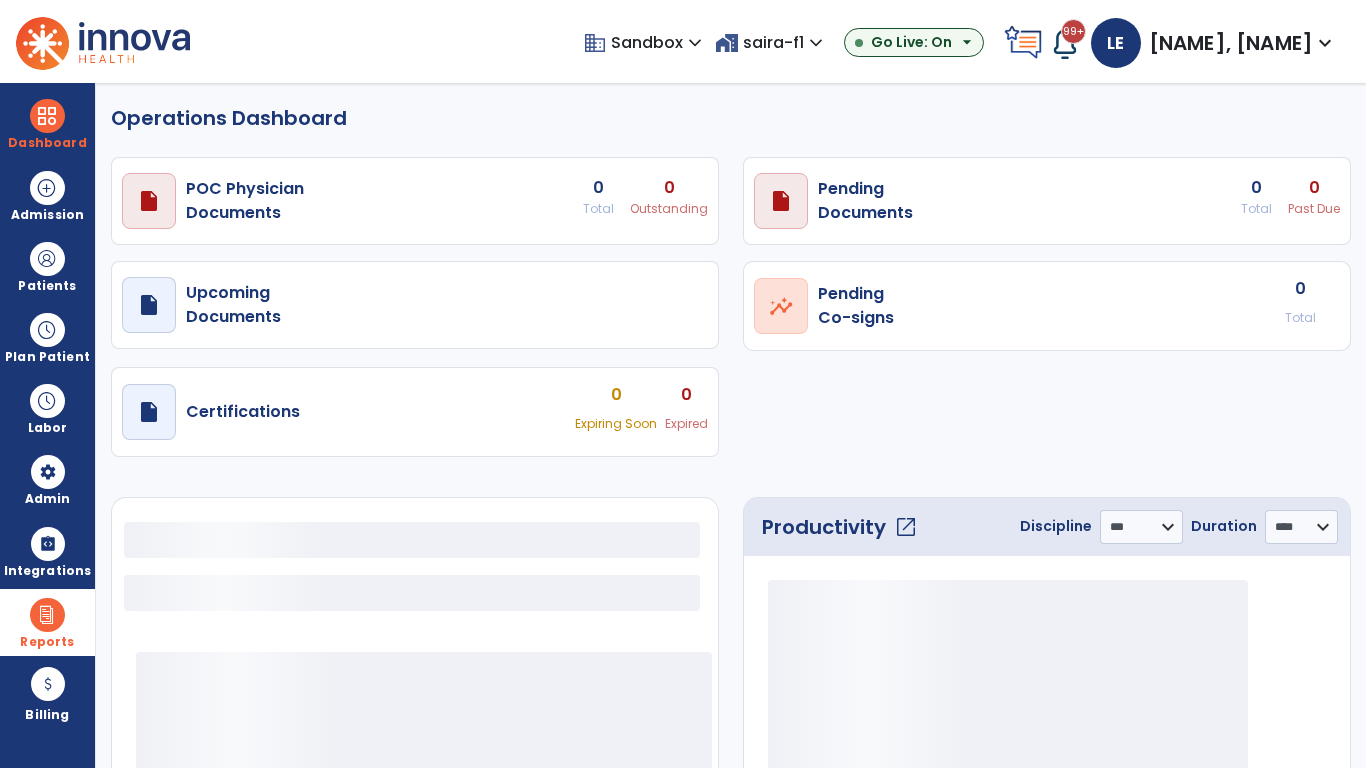 click at bounding box center [47, 615] 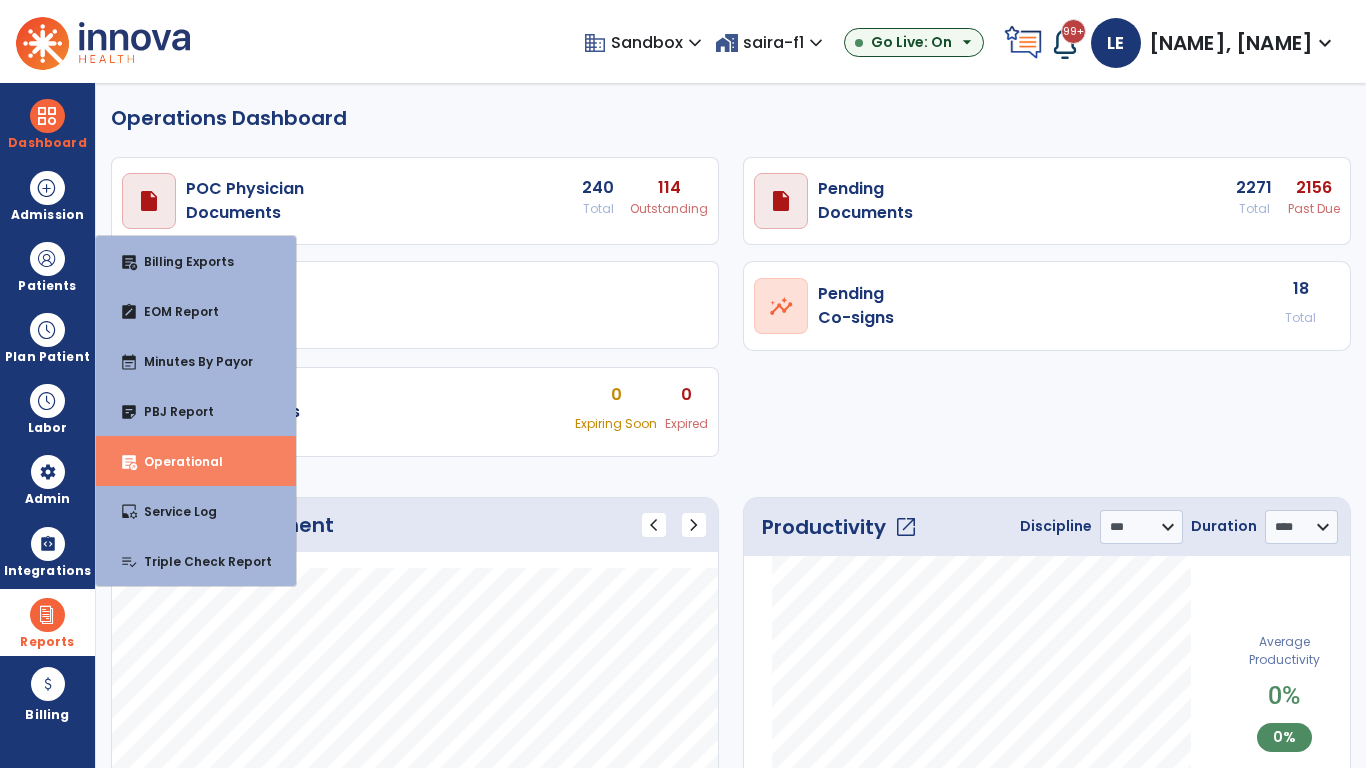 click on "Operational" at bounding box center (175, 461) 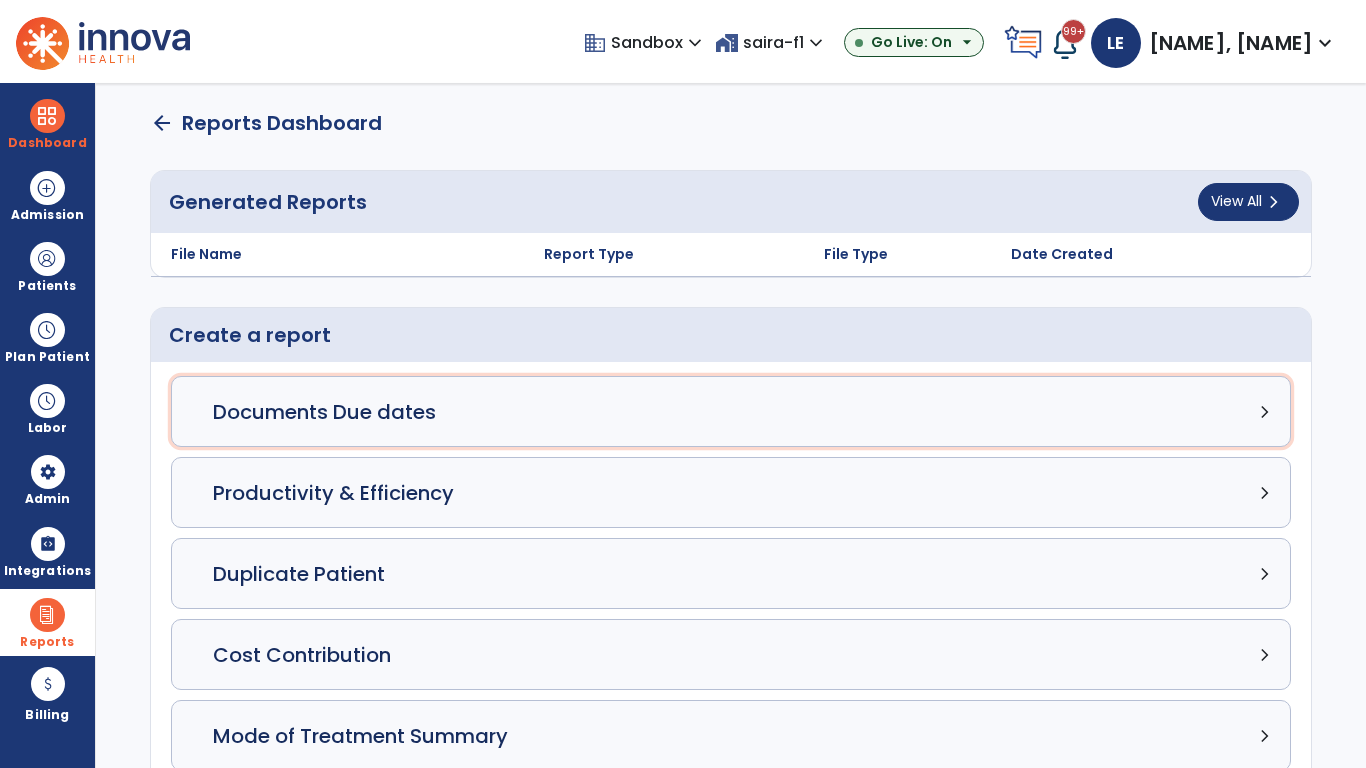 click on "Documents Due dates chevron_right" 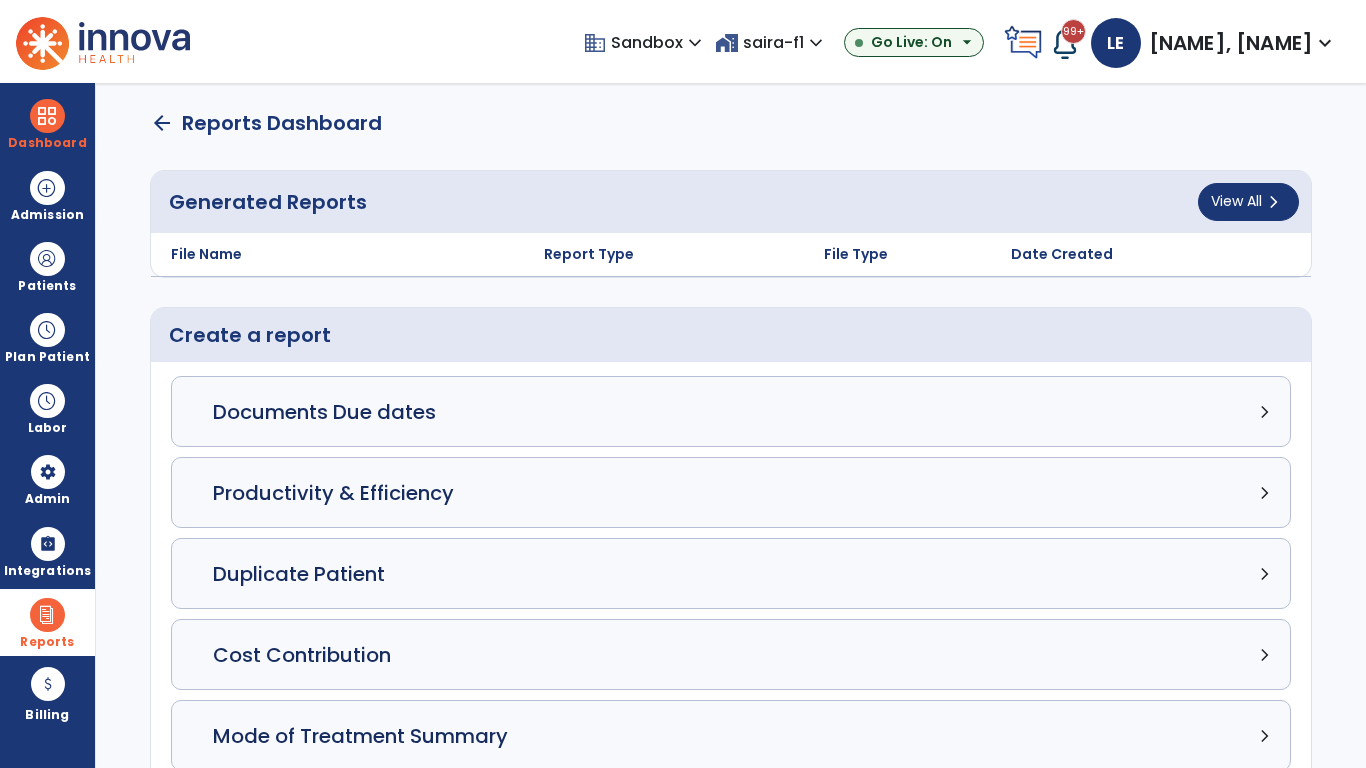 select on "***" 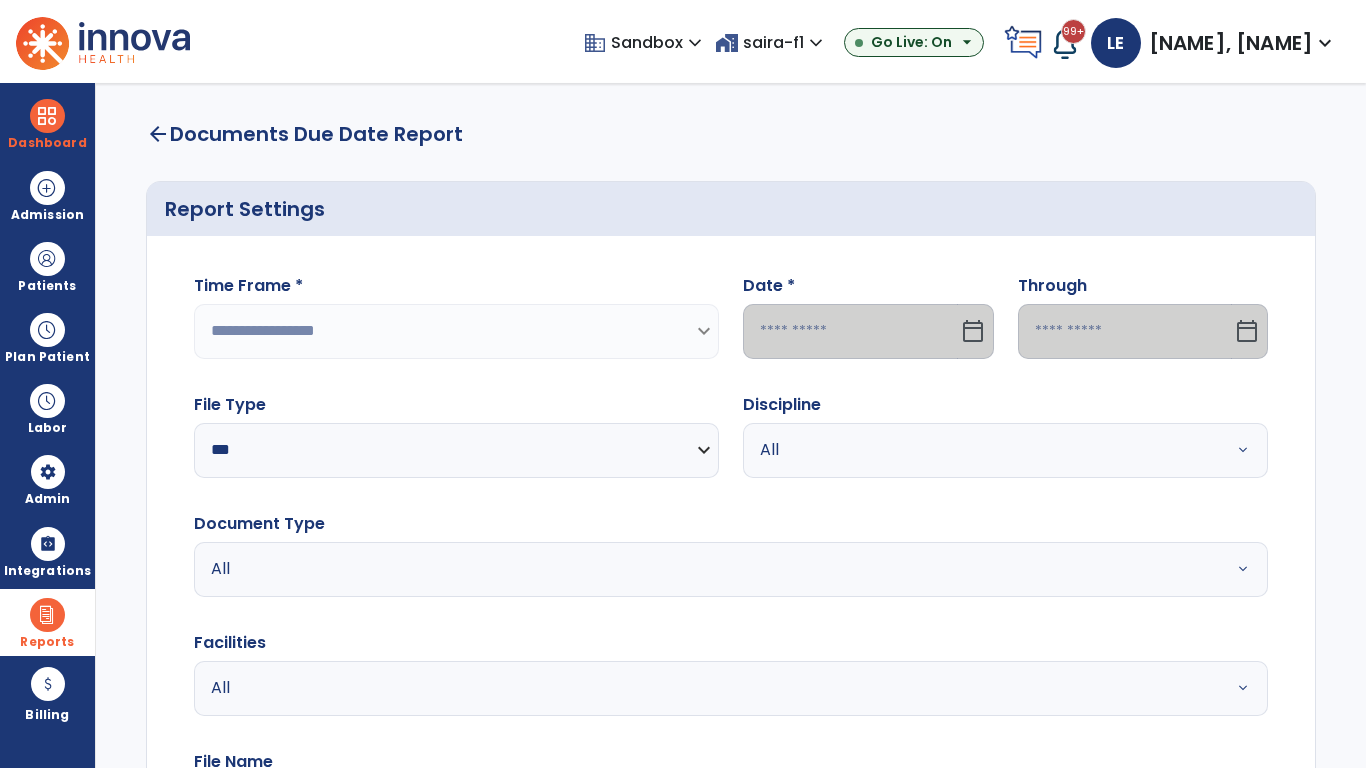 select on "*****" 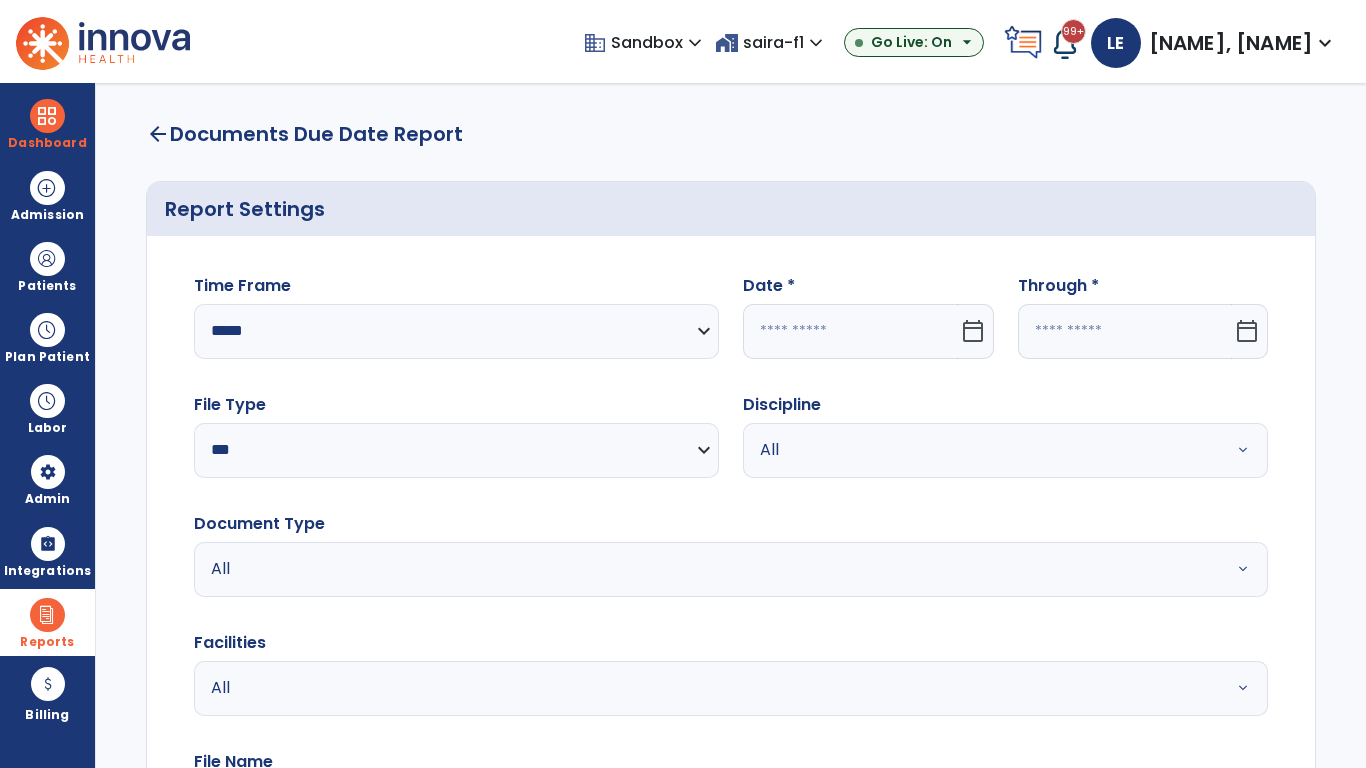 click 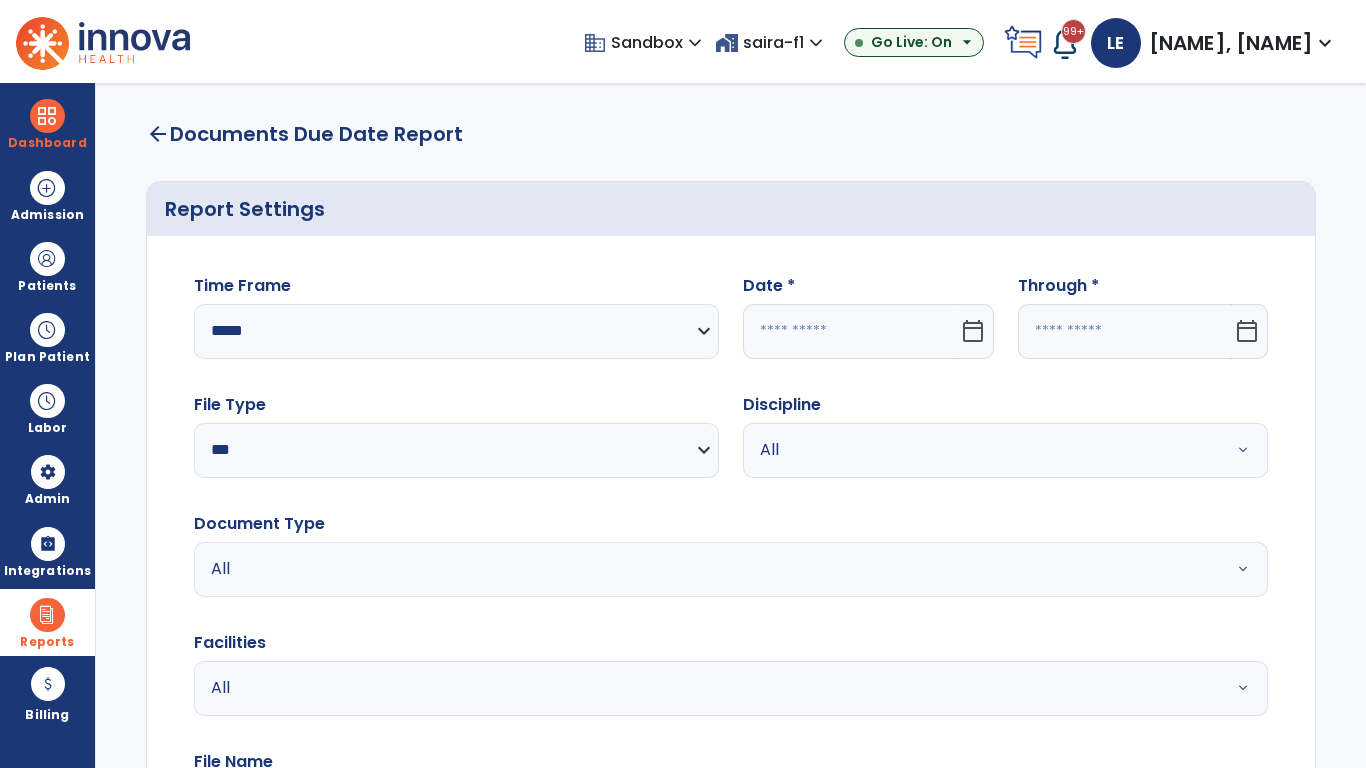 select on "*" 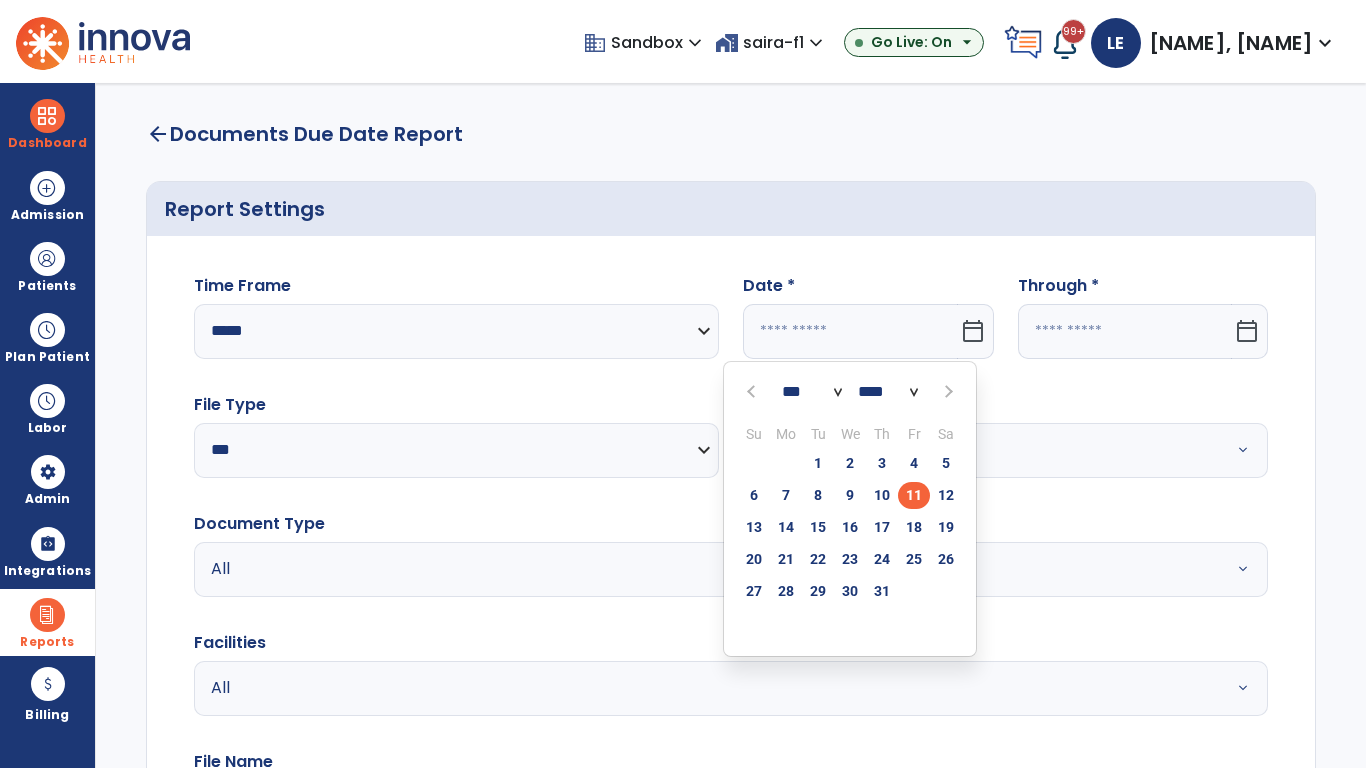 select on "****" 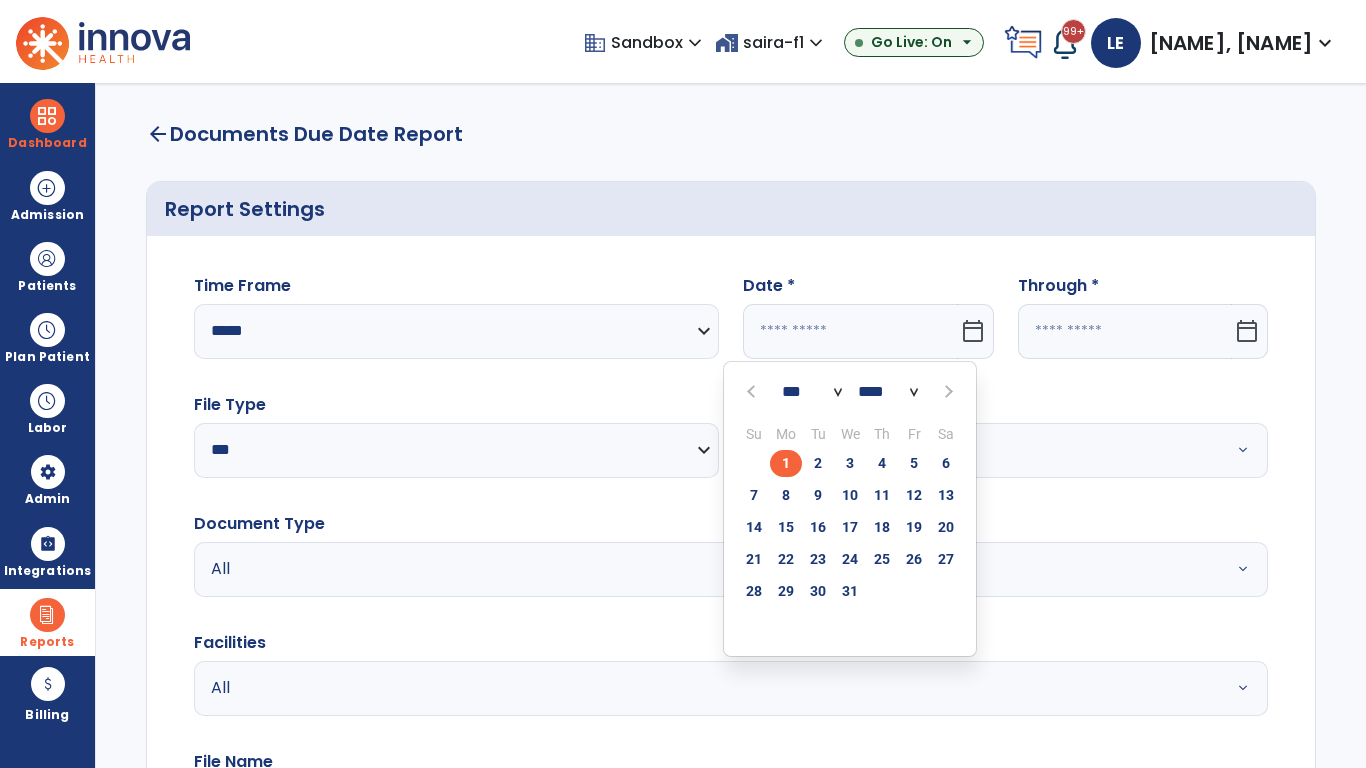select on "**" 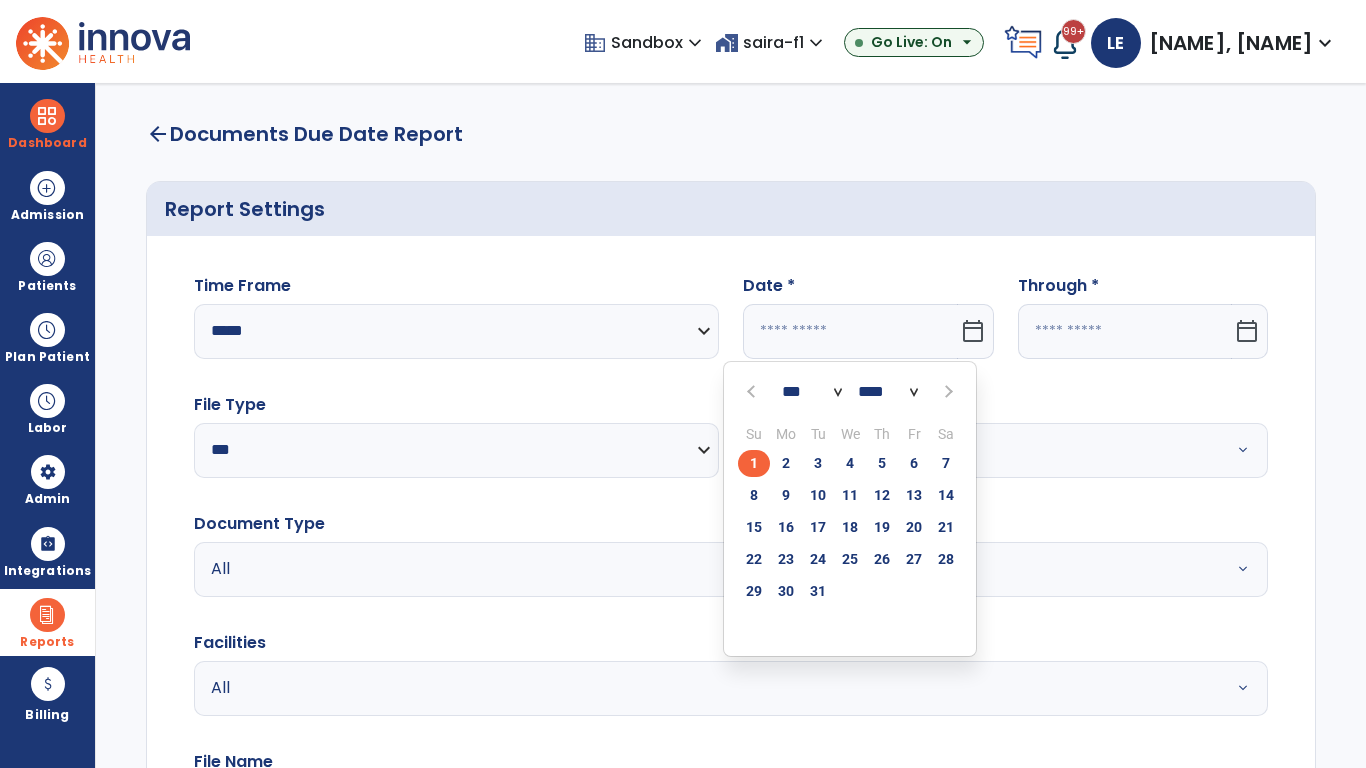 click on "1" 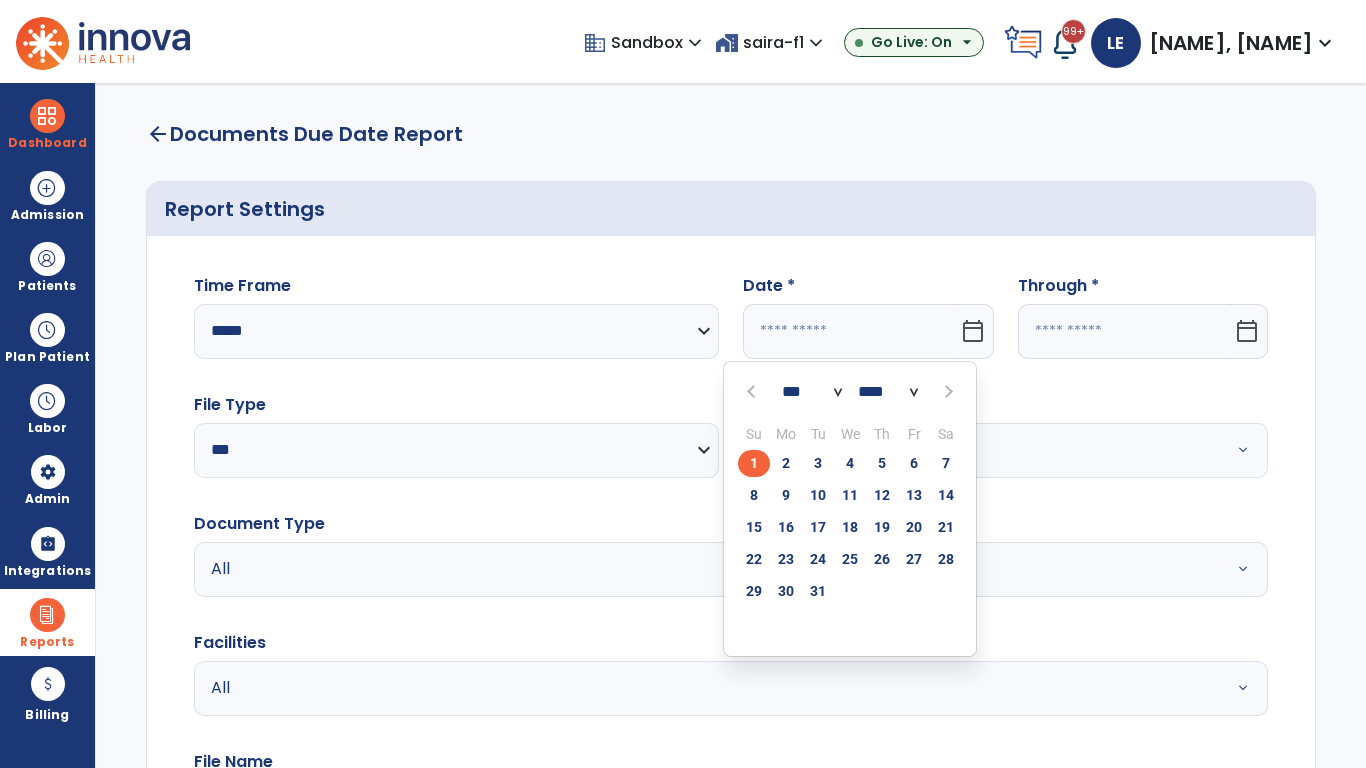 type on "*********" 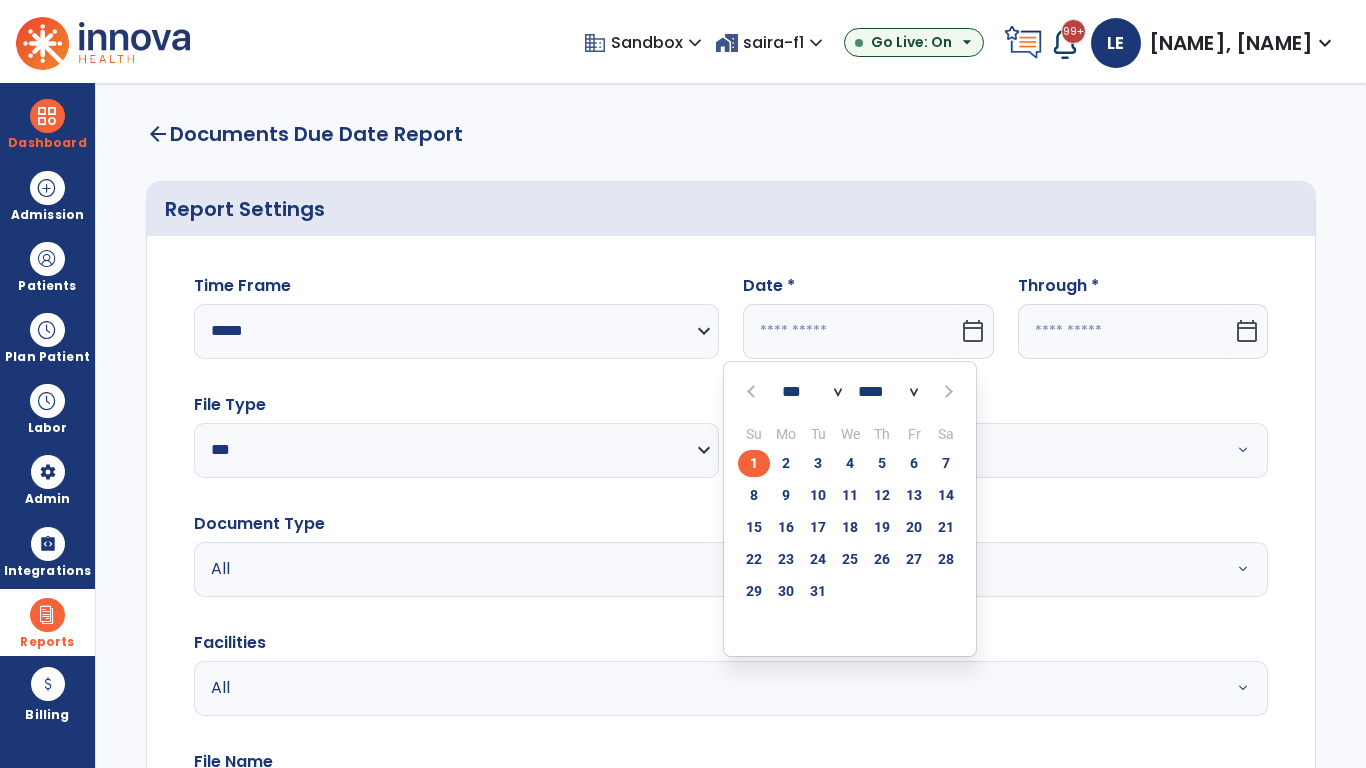 type on "**********" 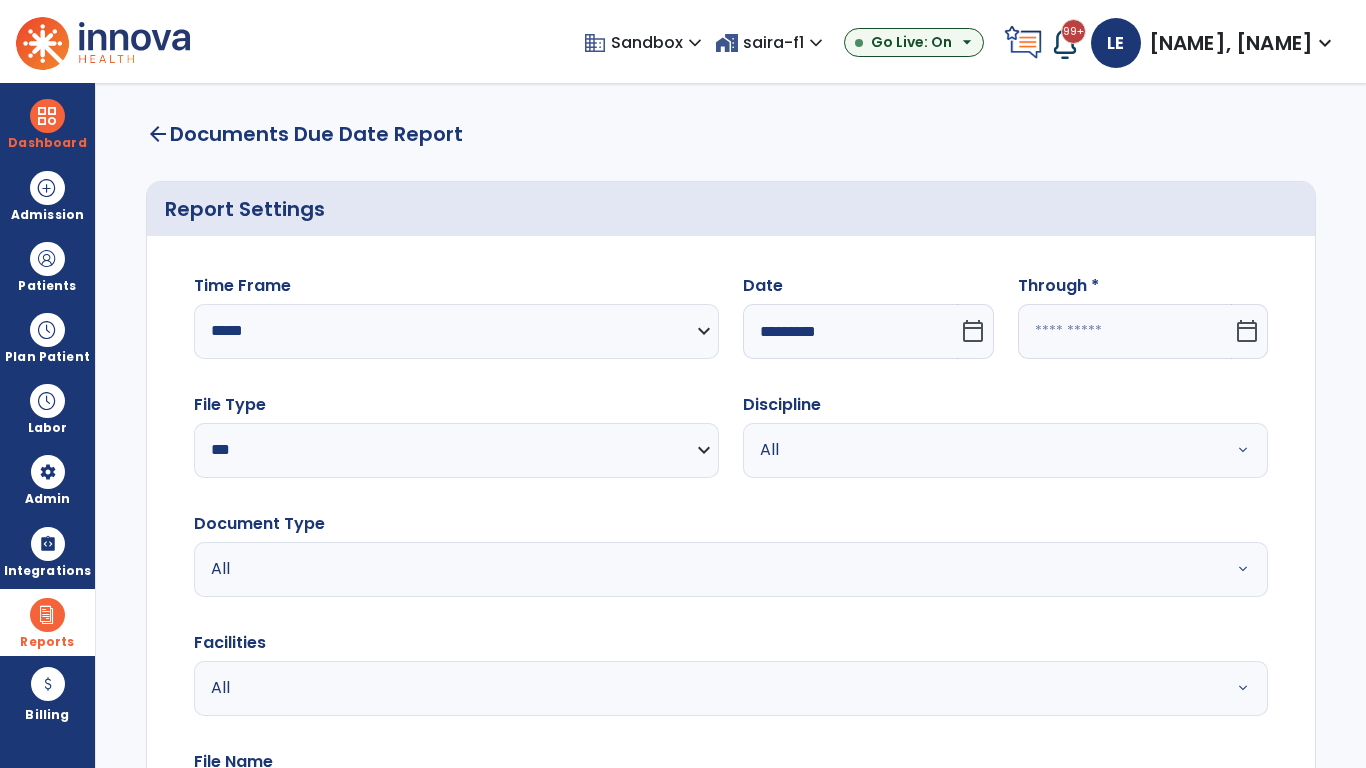 click 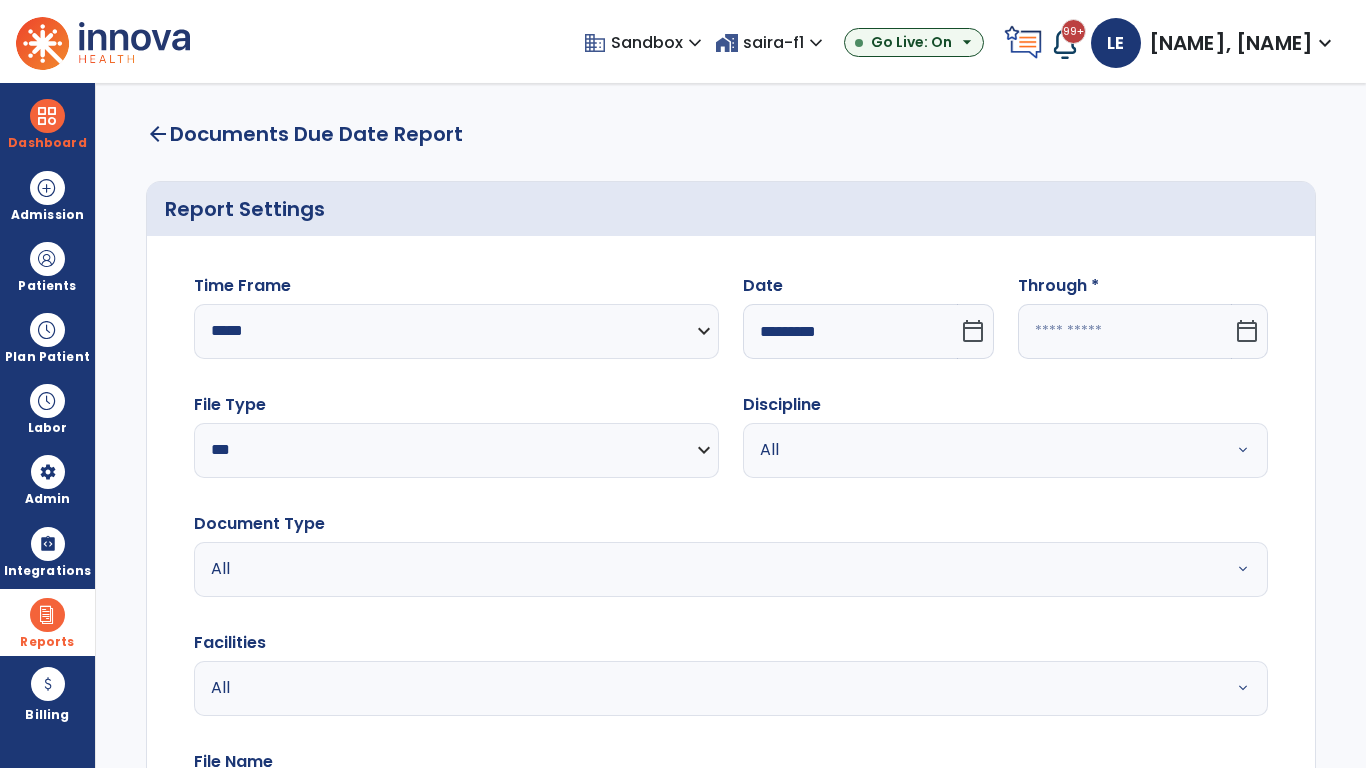 select on "*" 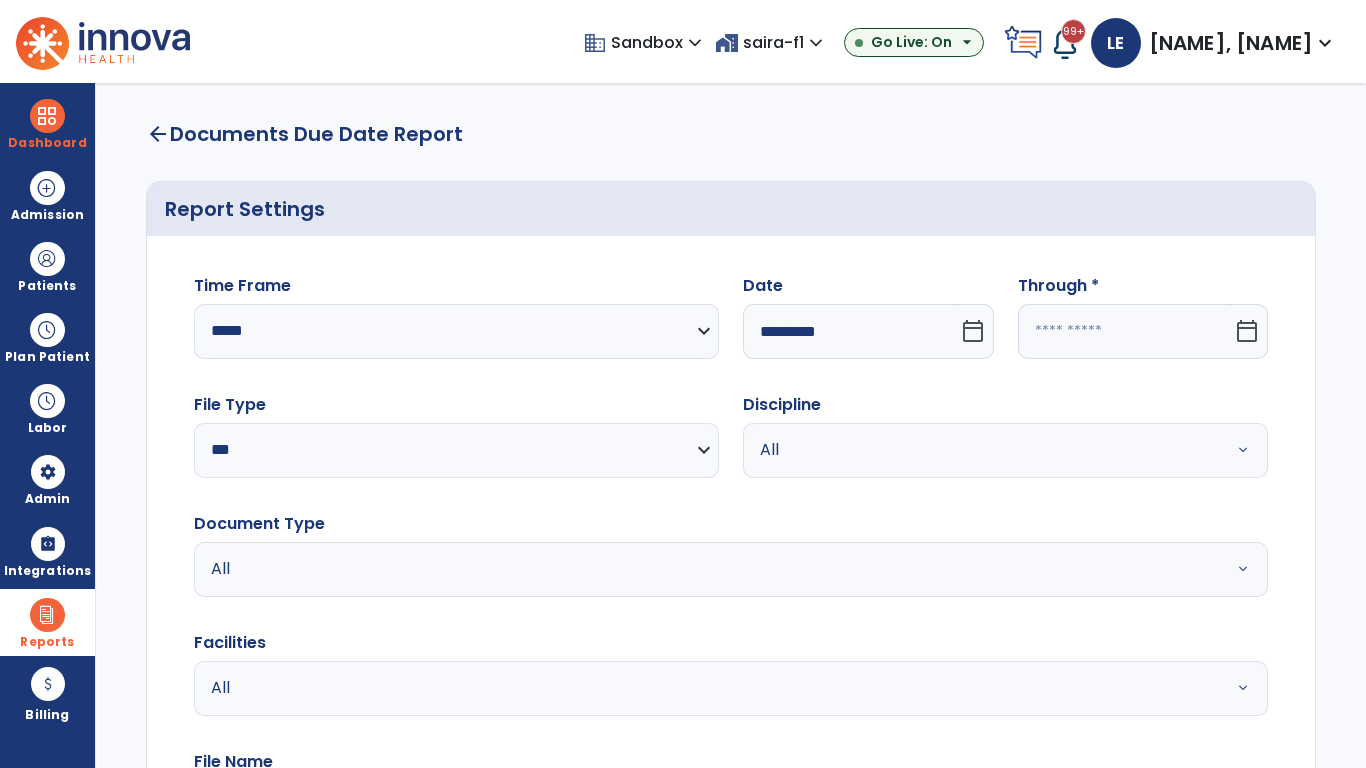 select on "****" 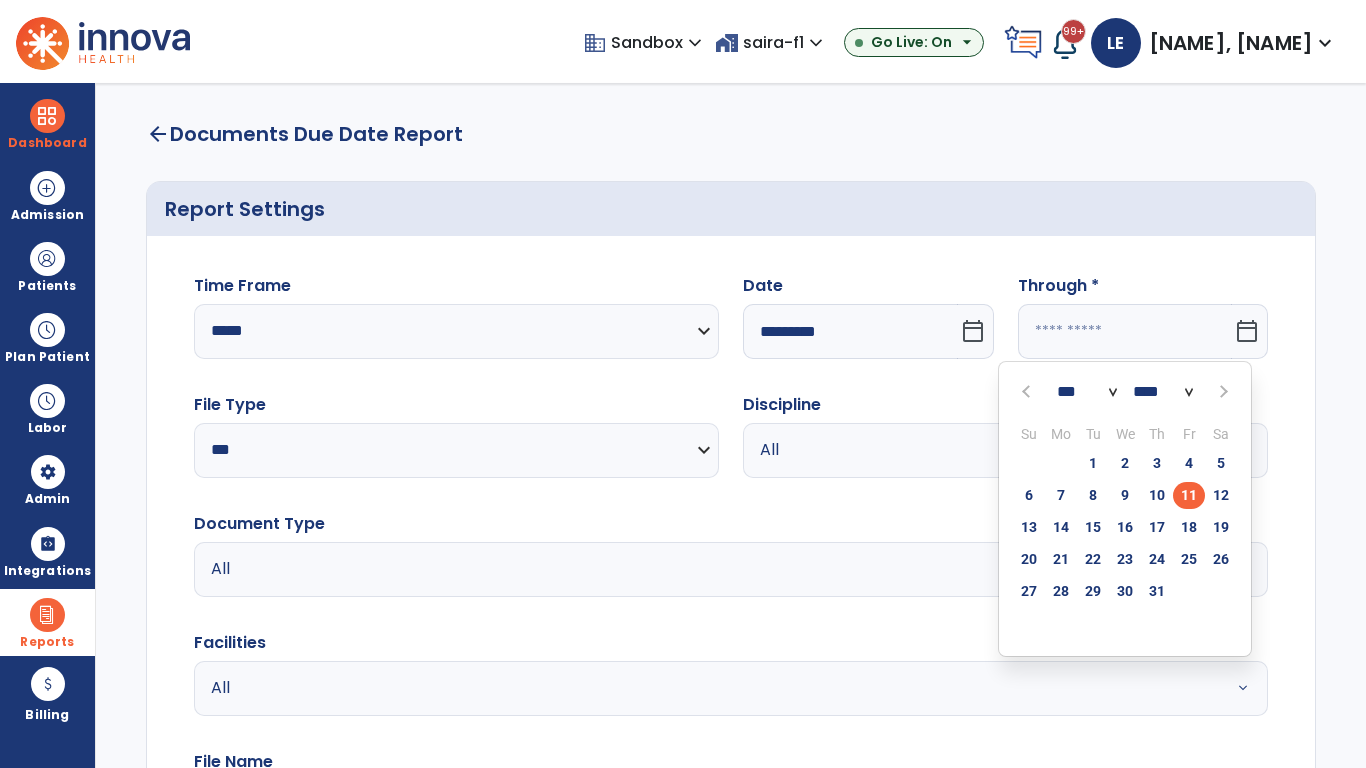 select on "*" 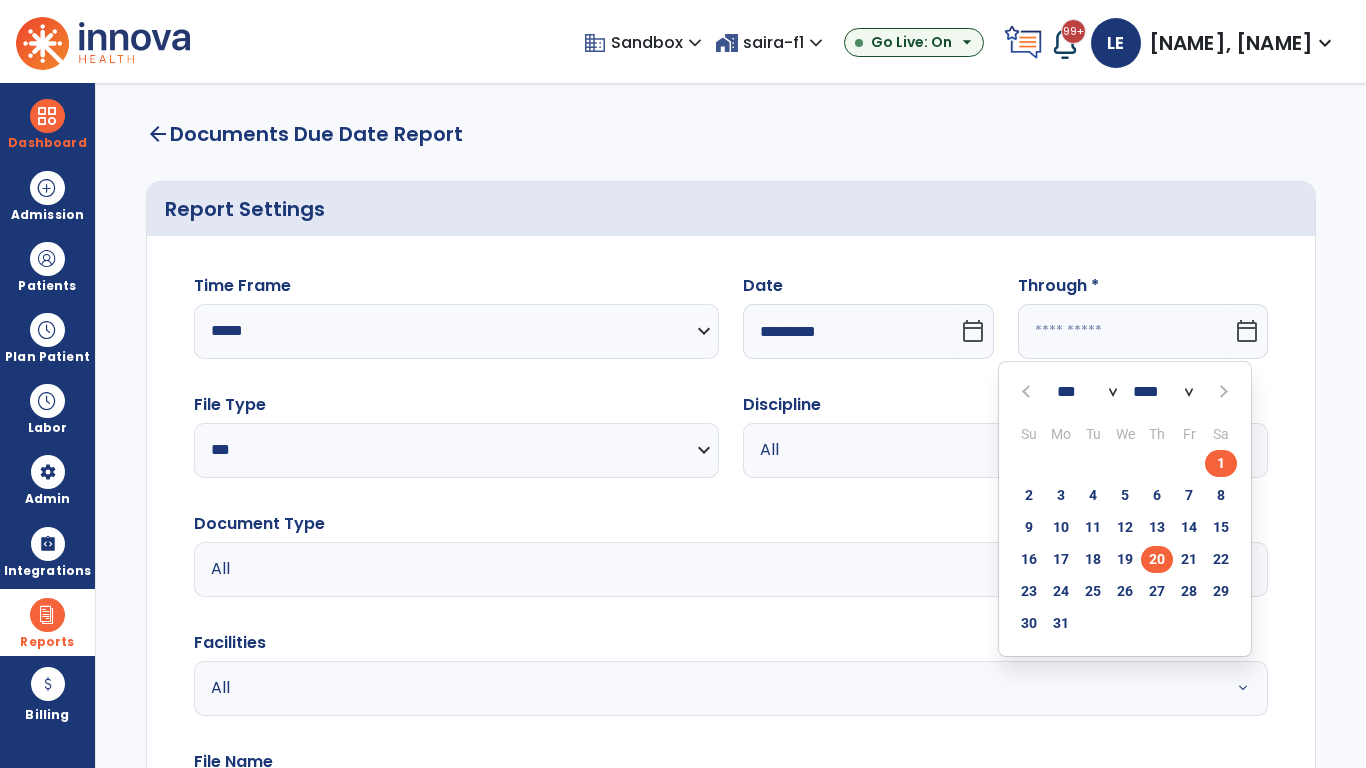 click on "20" 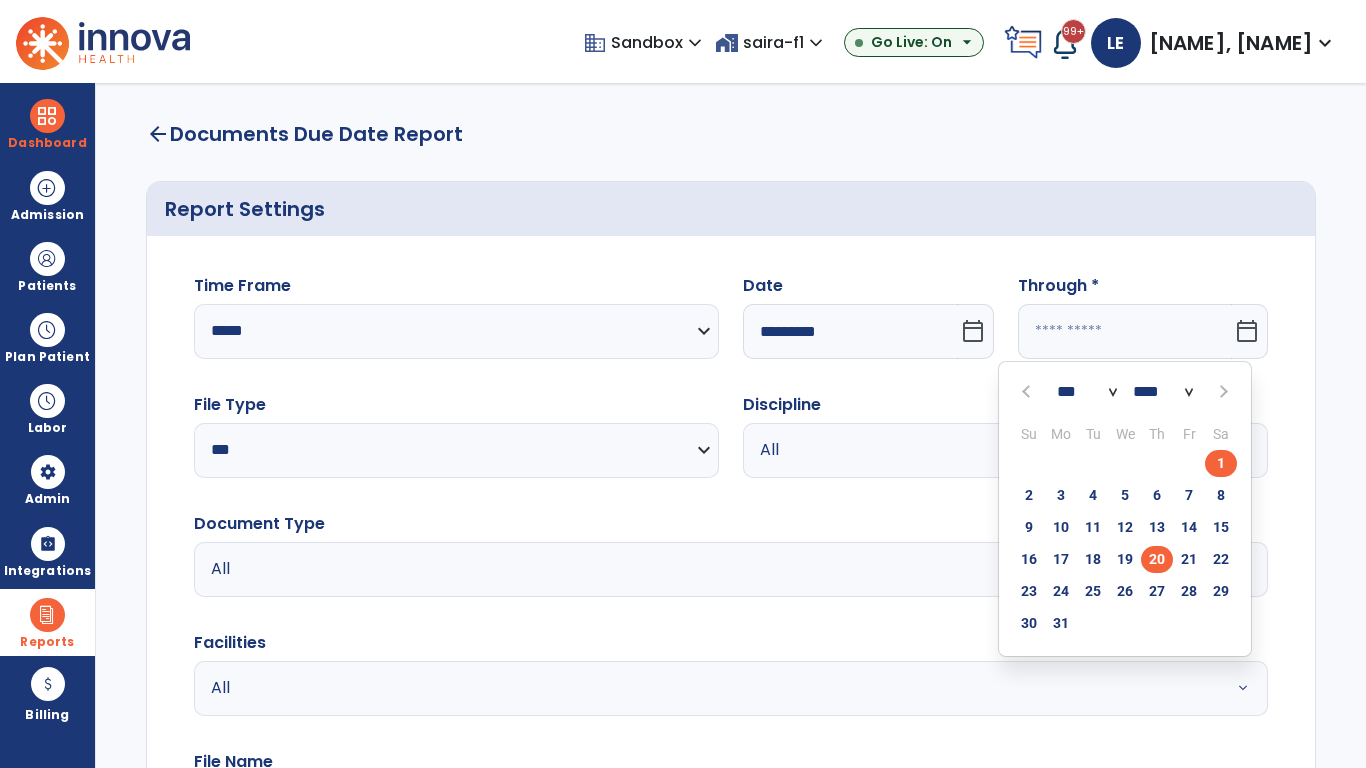 type on "*********" 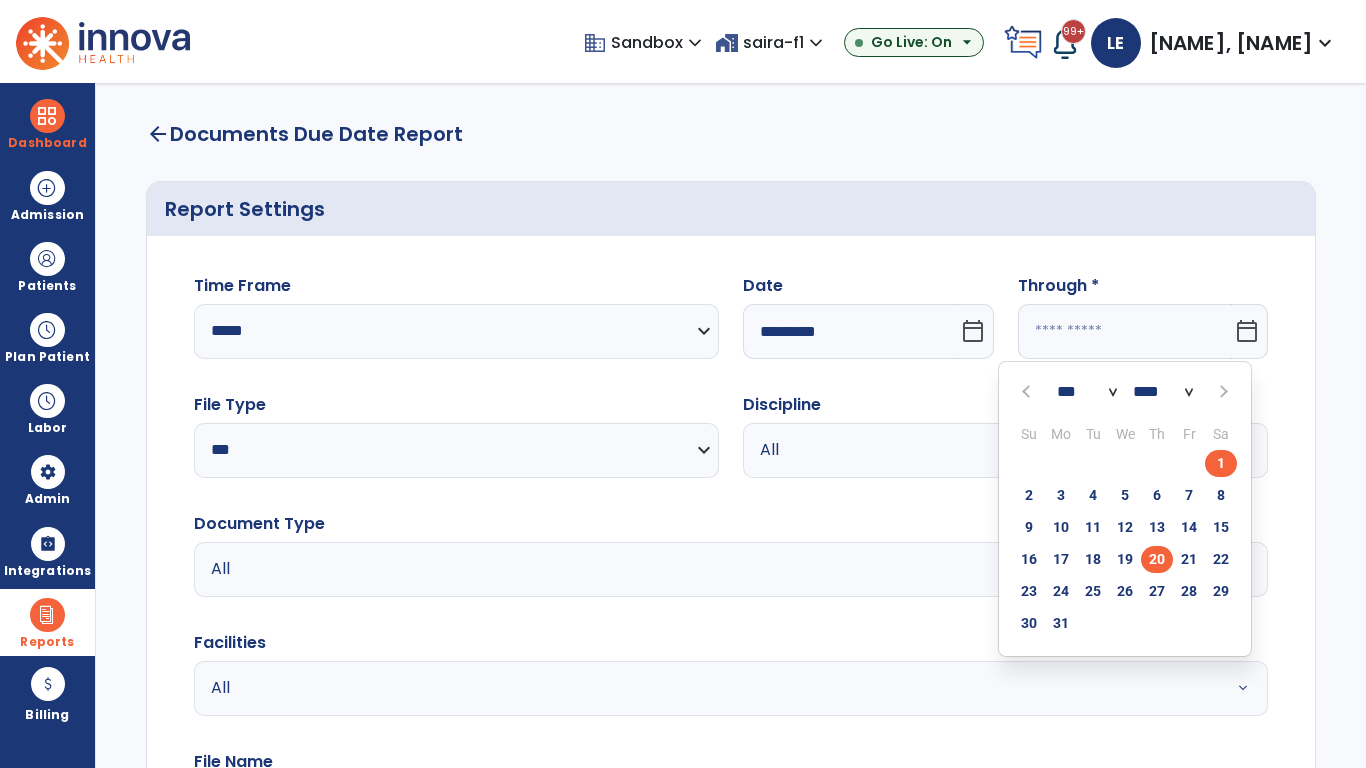 type on "**********" 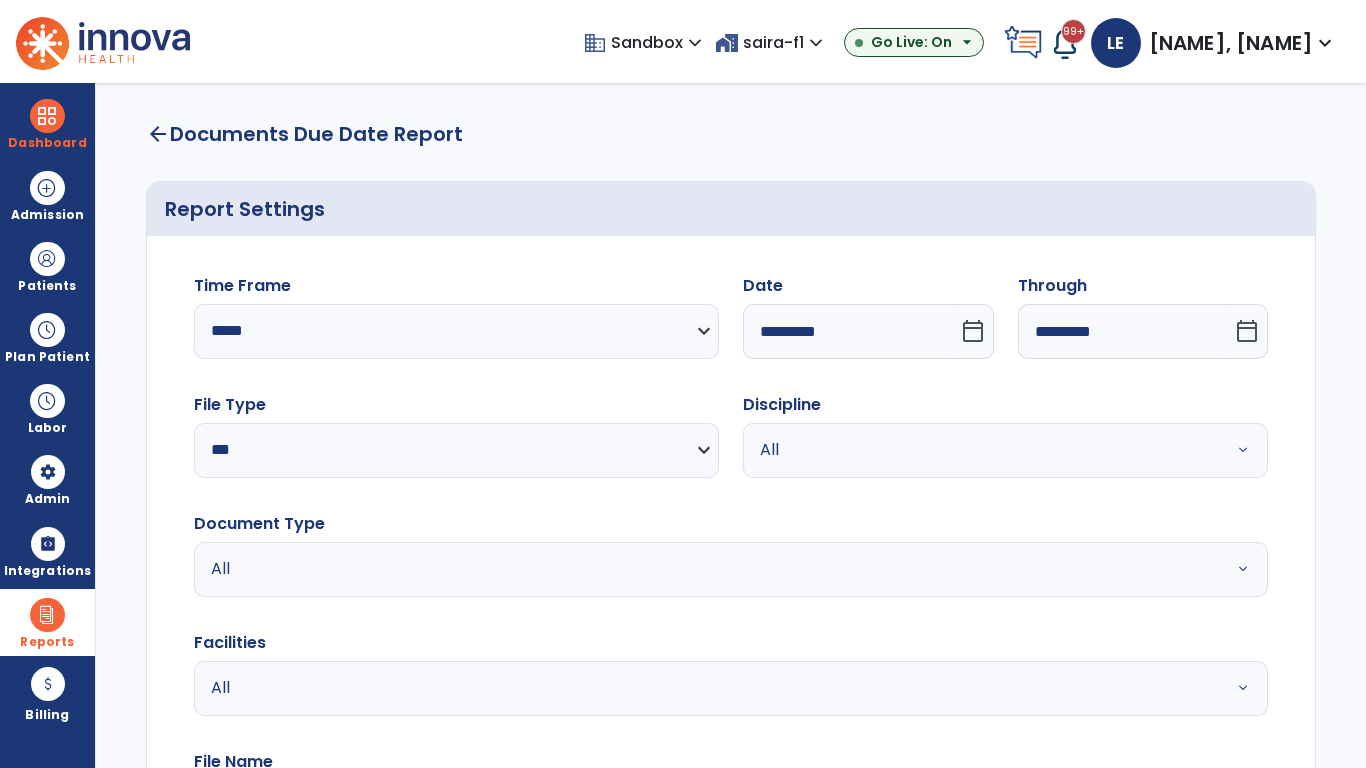scroll, scrollTop: 51, scrollLeft: 0, axis: vertical 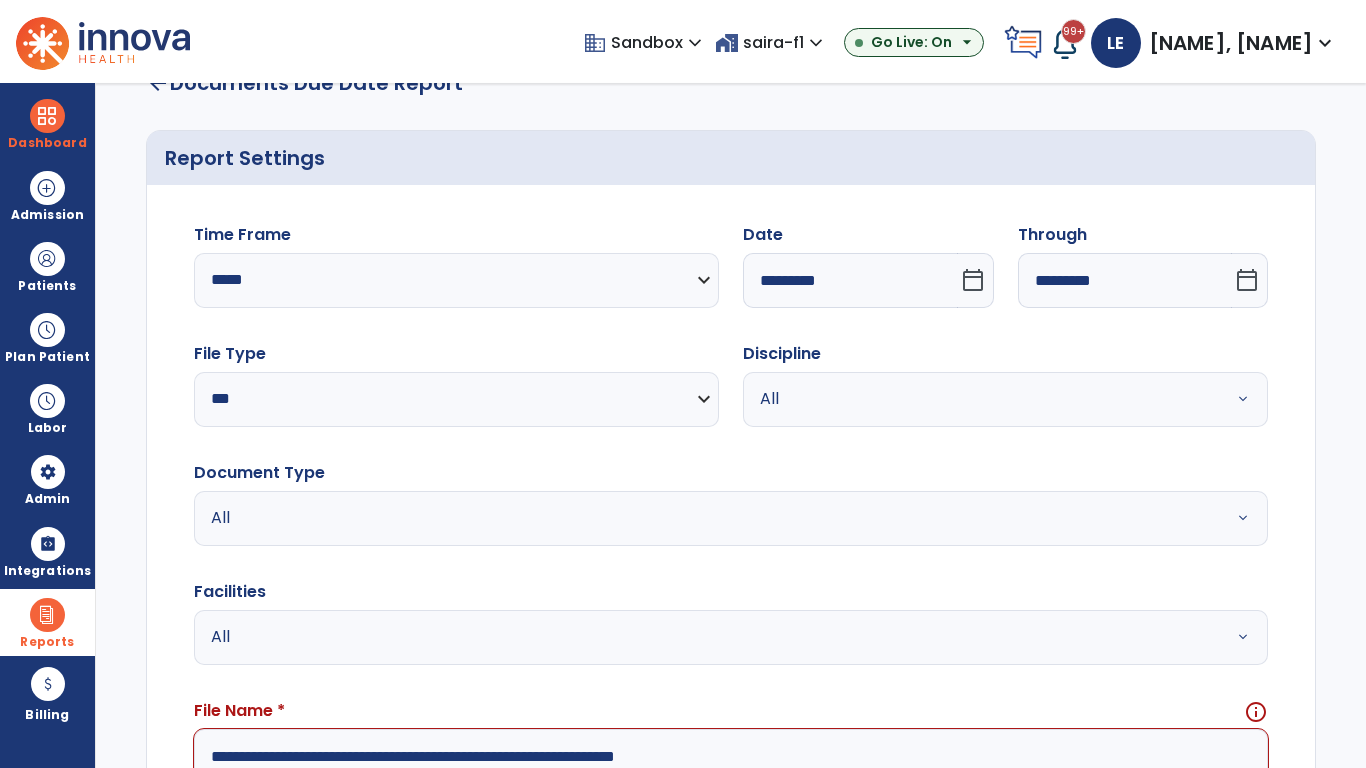 type on "**********" 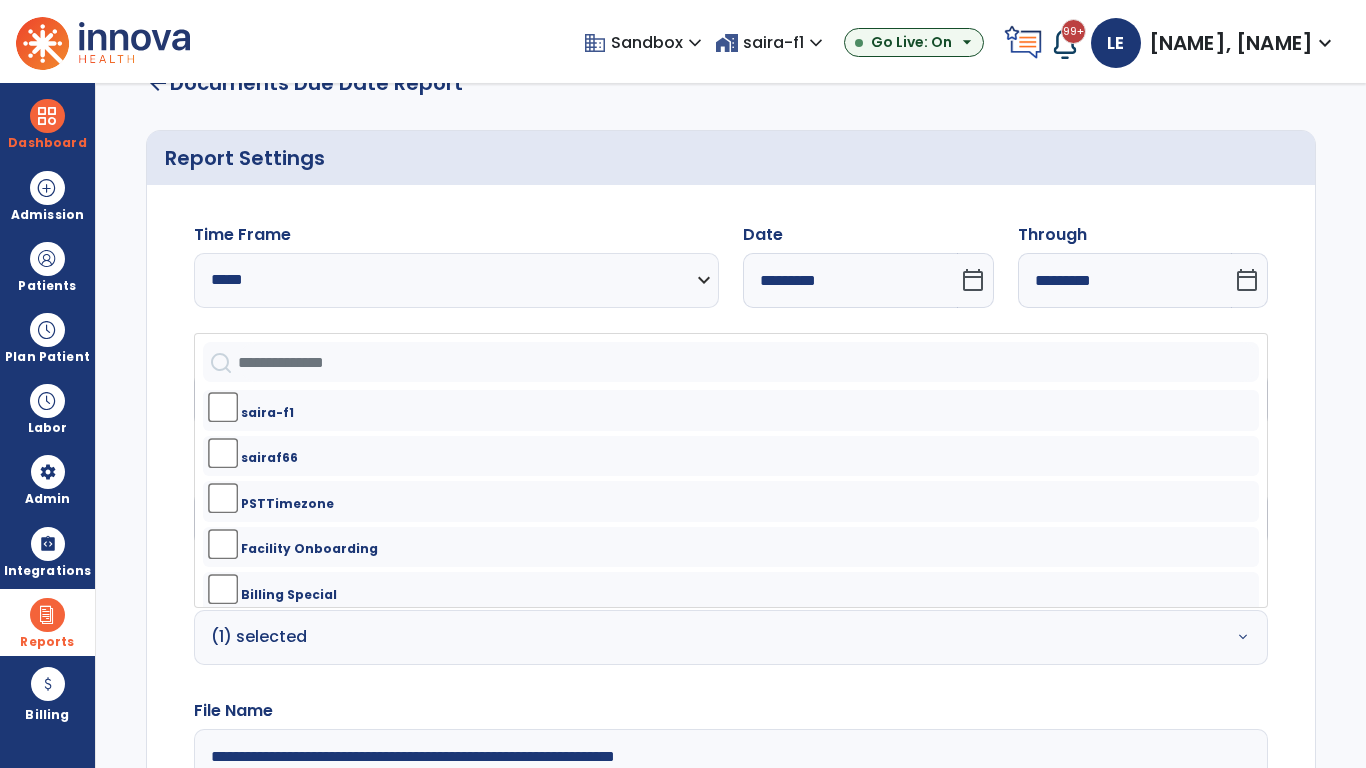 click on "All" at bounding box center [981, 399] 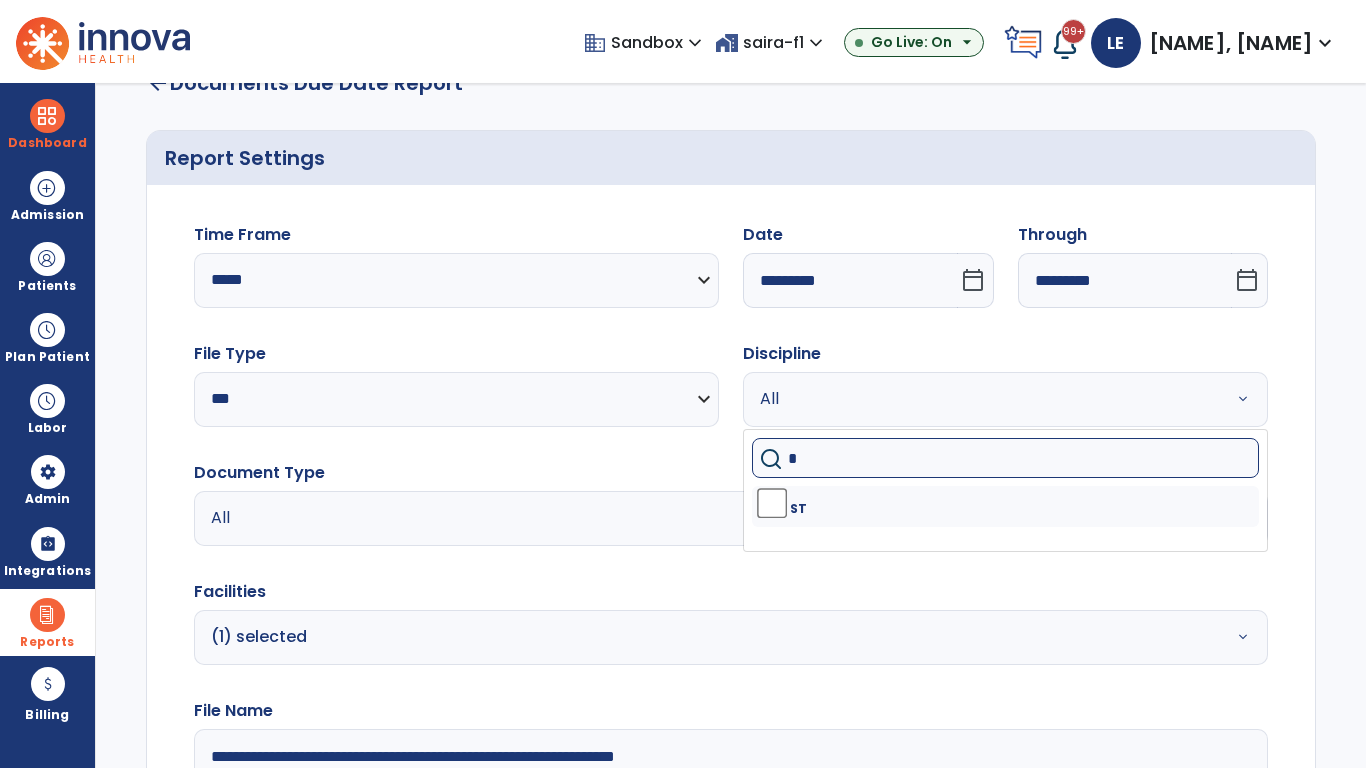 type on "**" 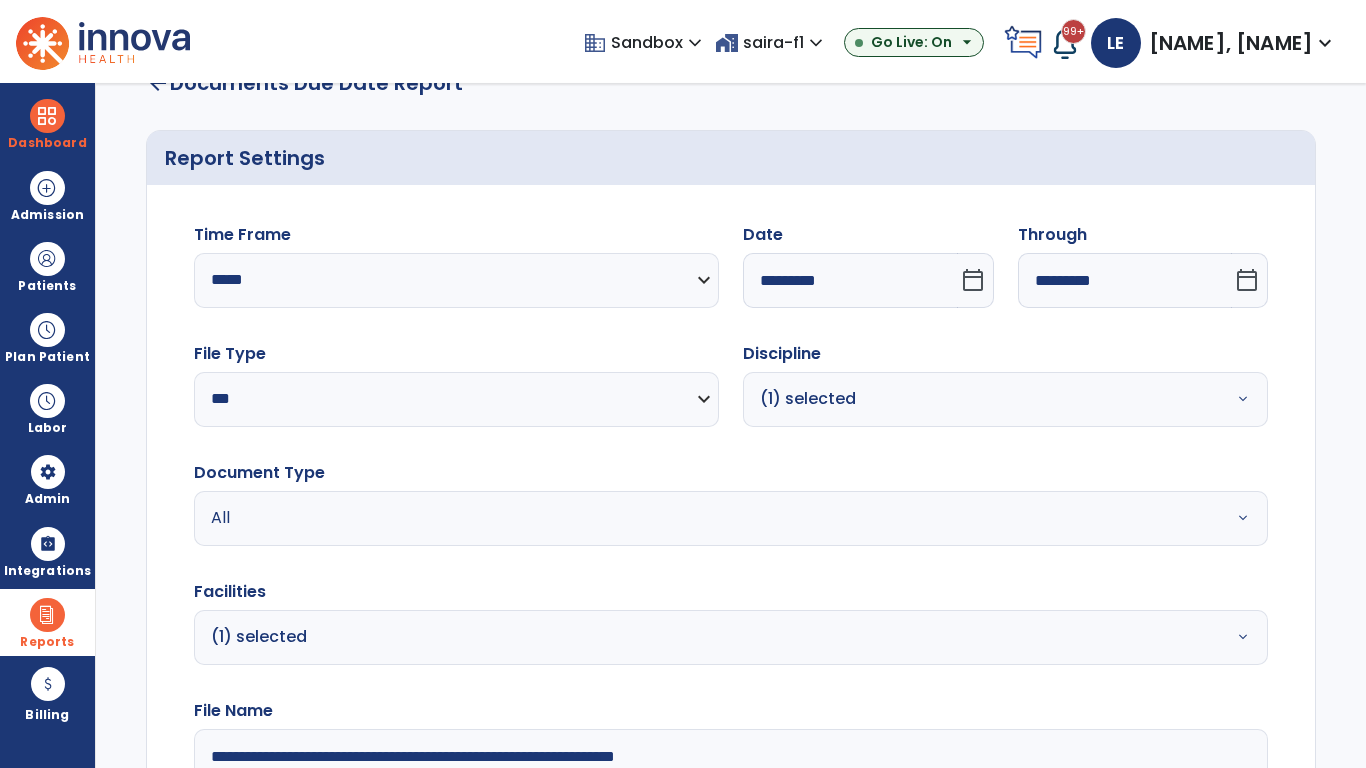 click on "All" at bounding box center (679, 518) 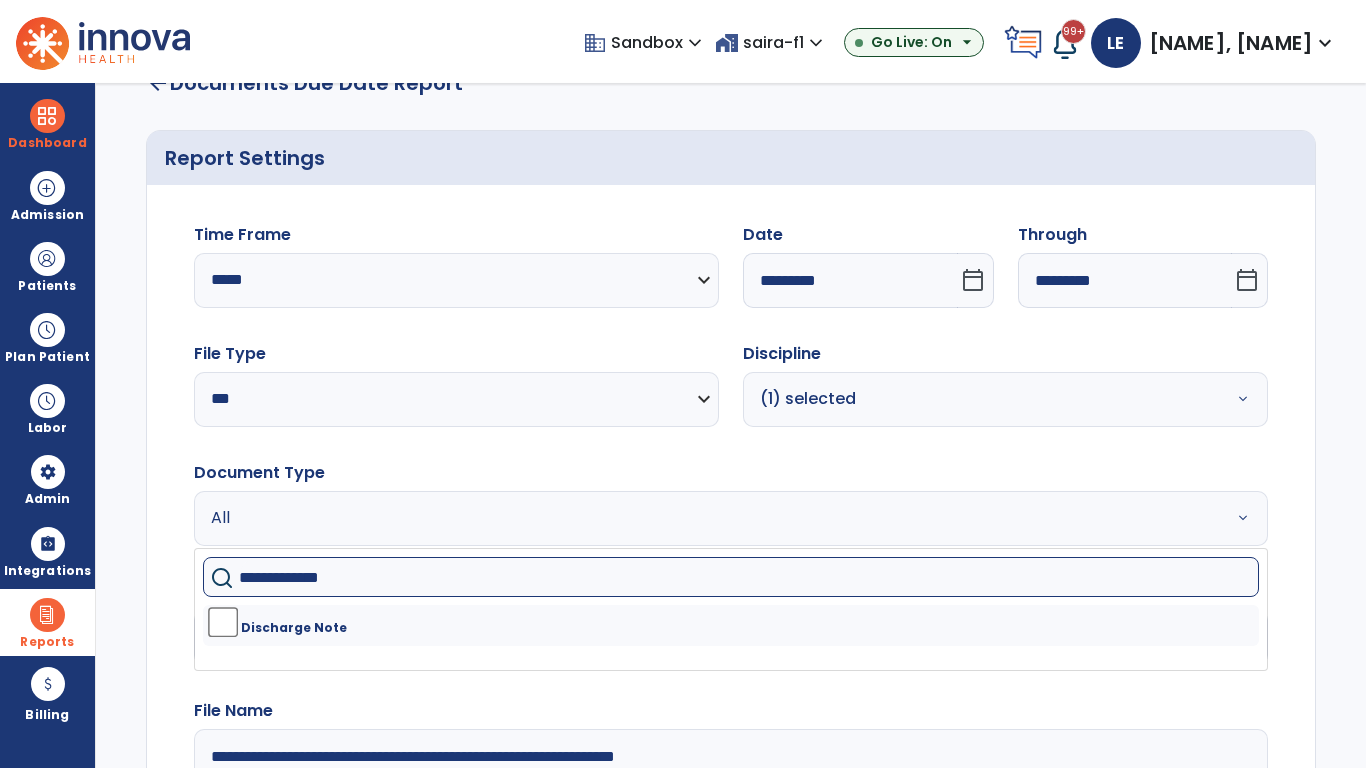 type on "**********" 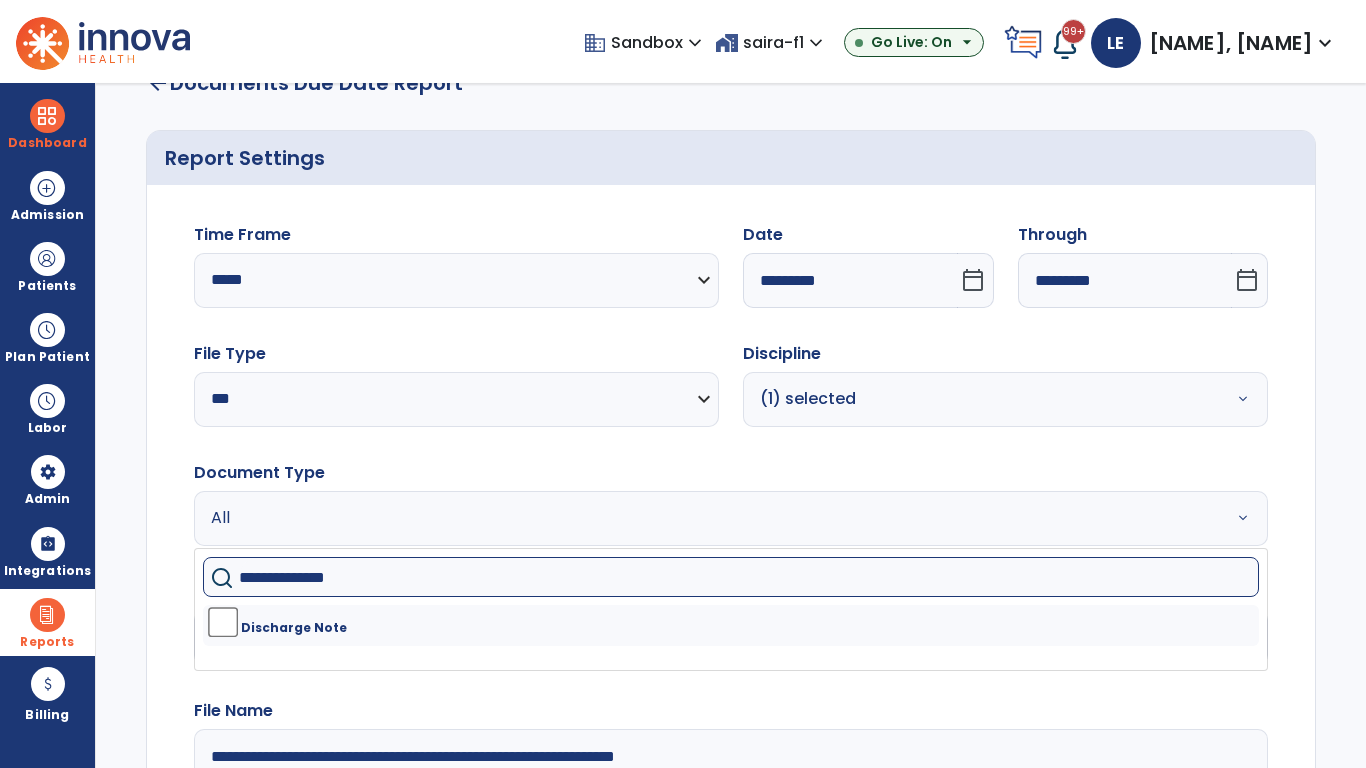 click on "Generate Report" 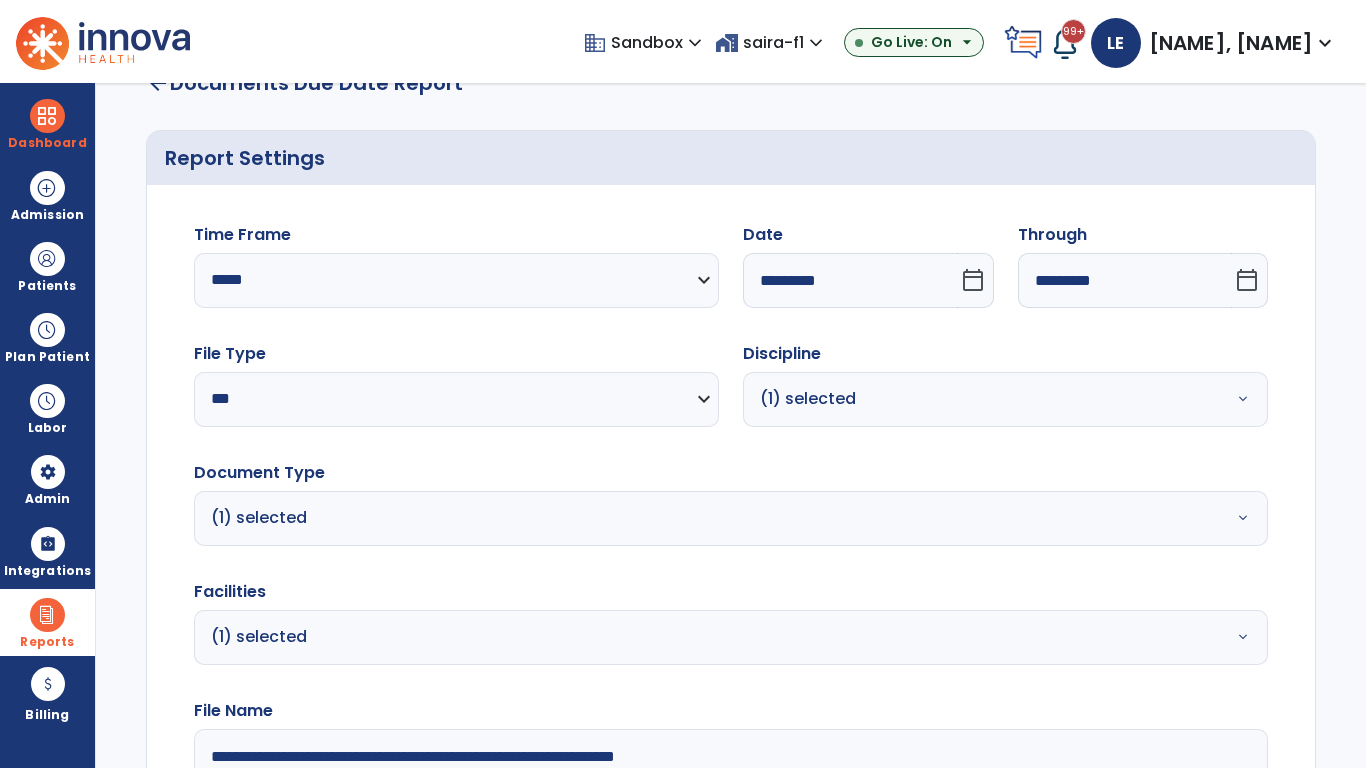 scroll, scrollTop: 264, scrollLeft: 0, axis: vertical 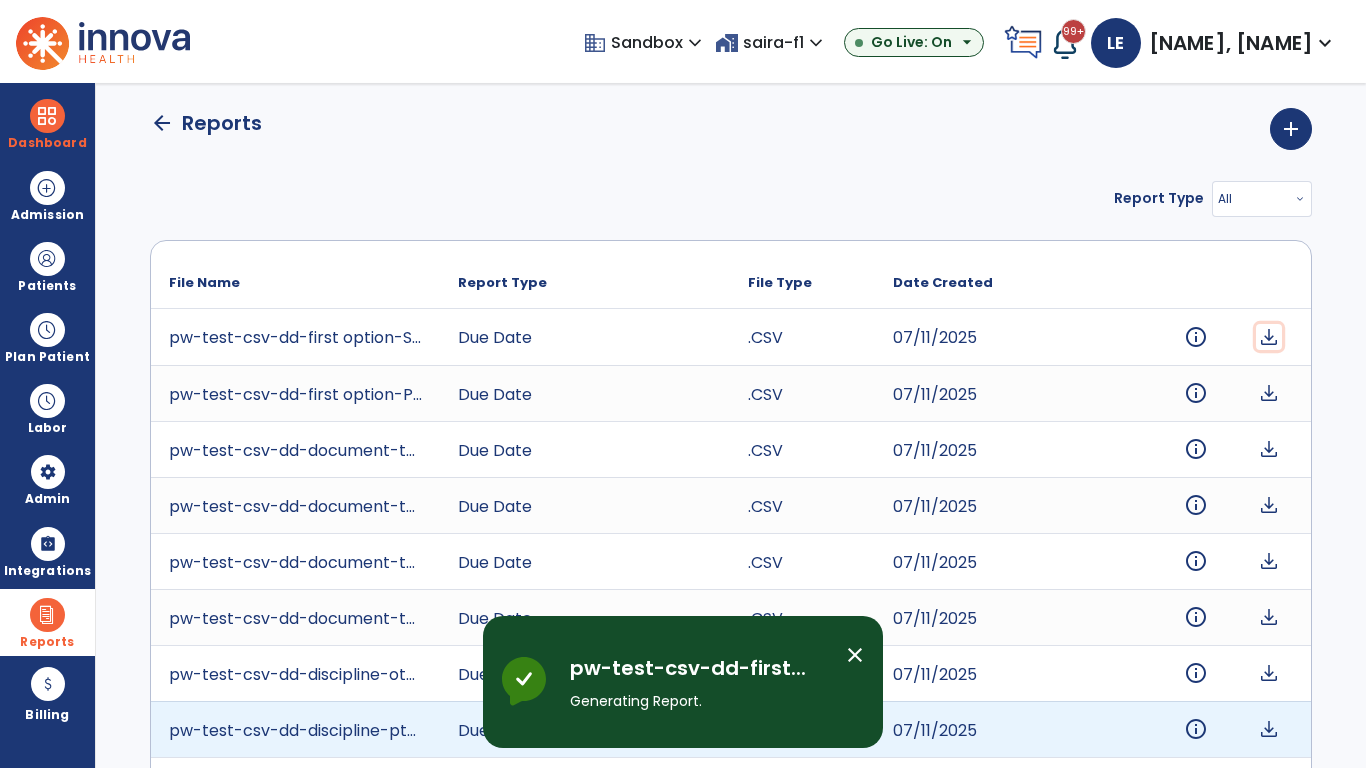 click on "download" 